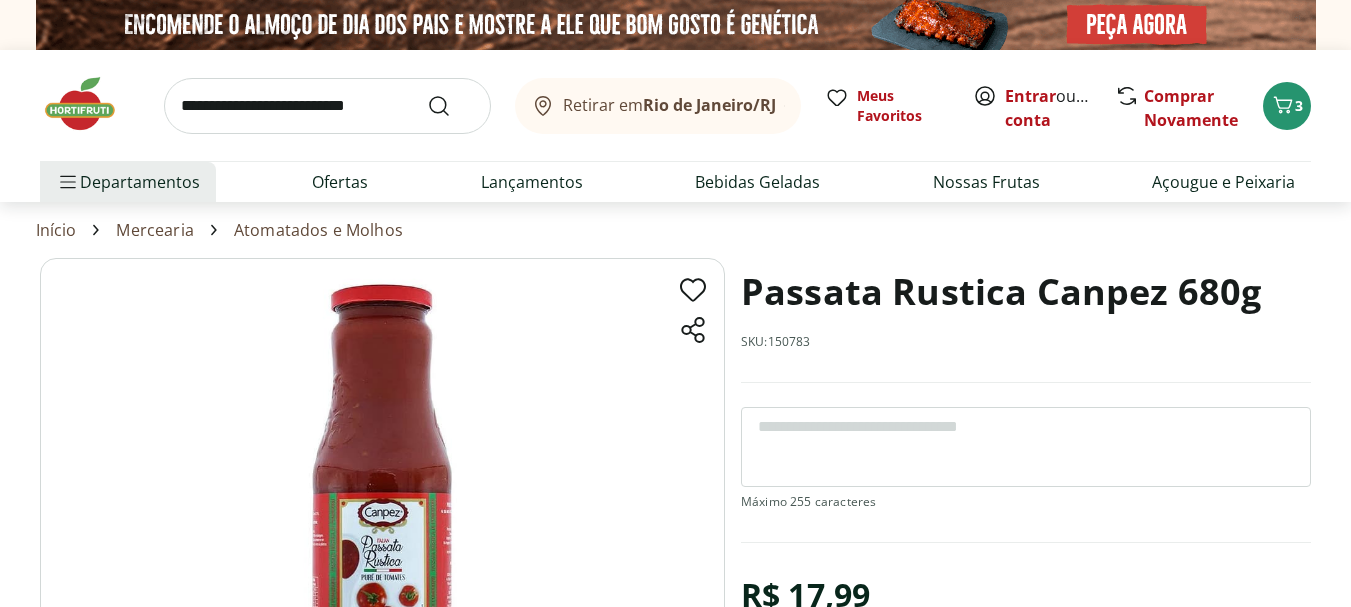 scroll, scrollTop: 0, scrollLeft: 0, axis: both 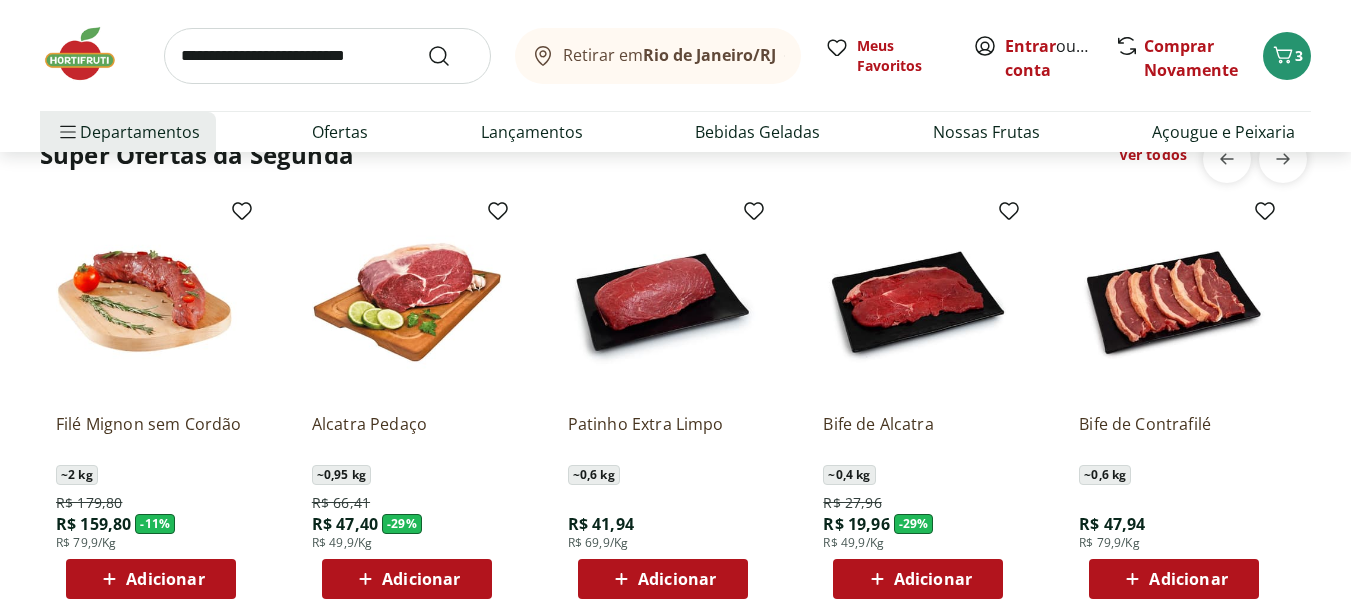 click on "Patinho Extra Limpo" at bounding box center [663, 435] 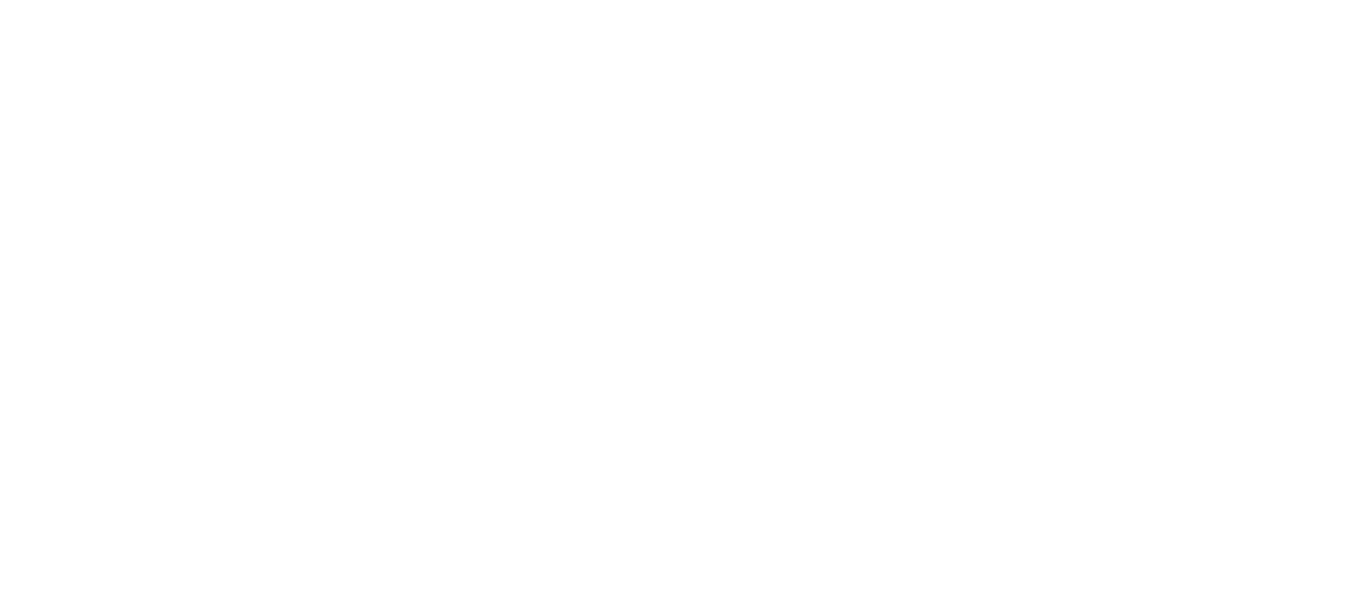 scroll, scrollTop: 0, scrollLeft: 0, axis: both 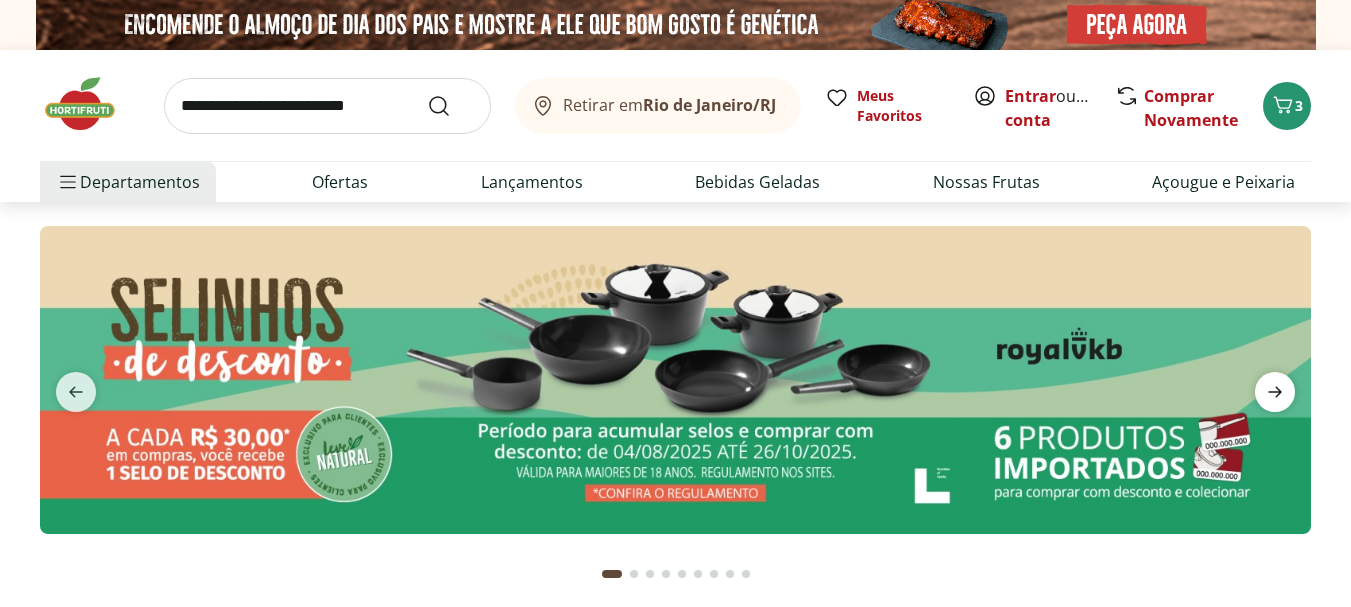 click 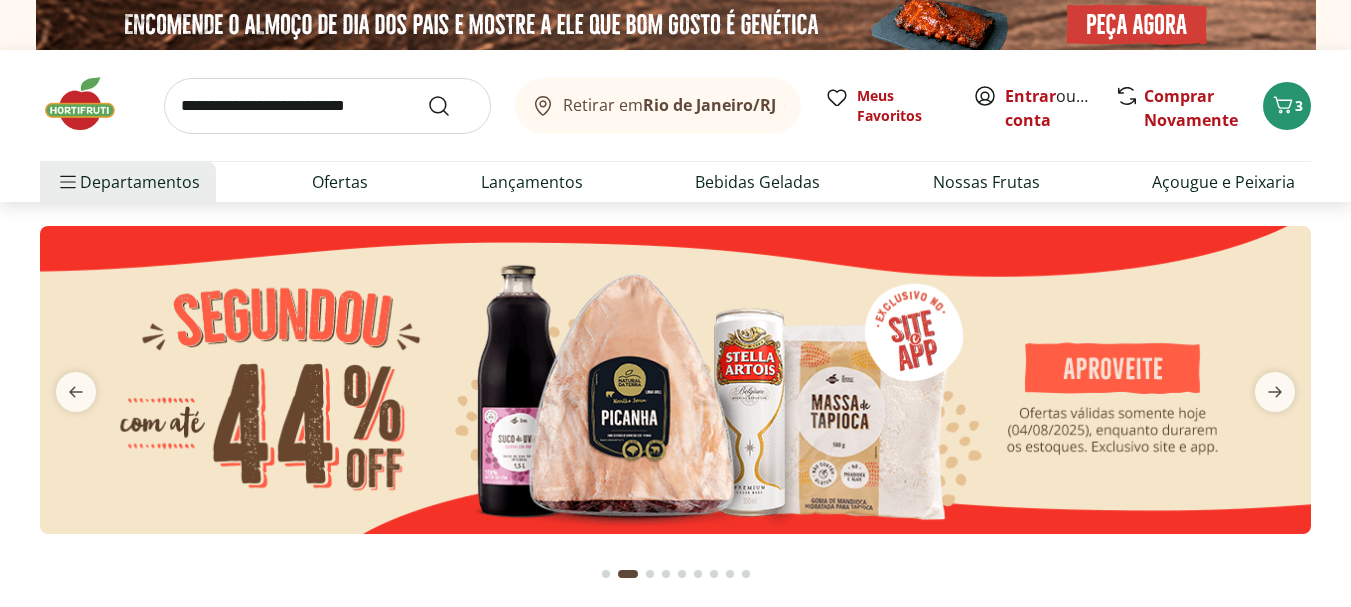 click at bounding box center (675, 380) 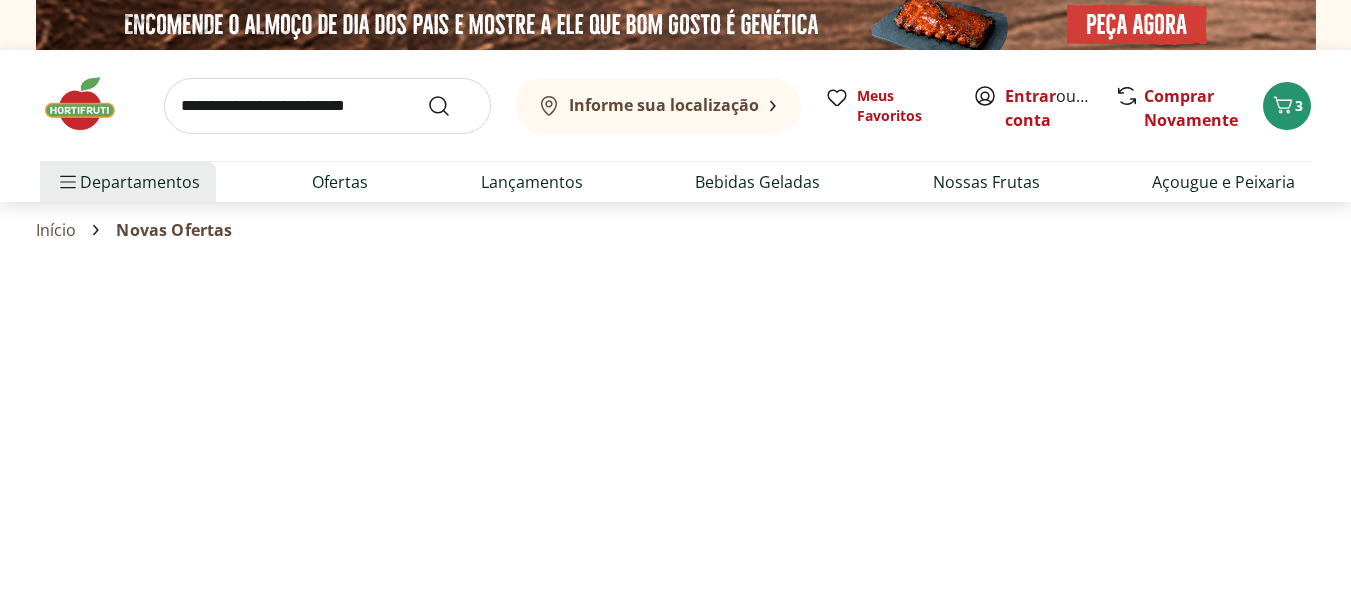 select on "**********" 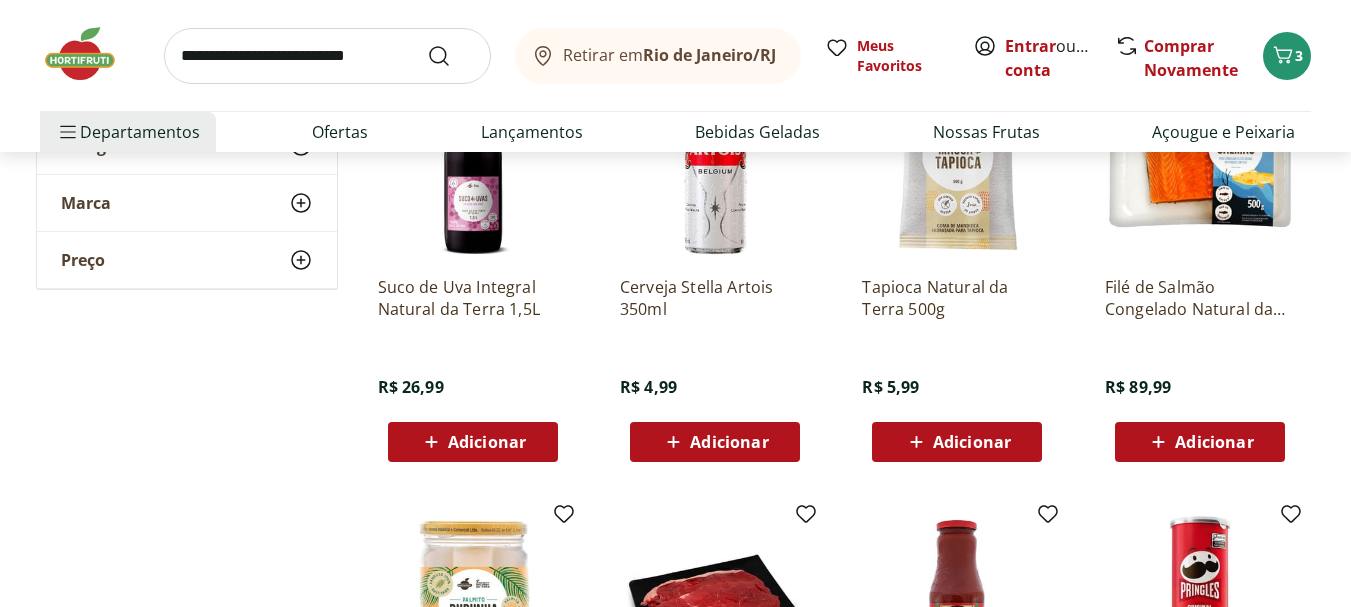scroll, scrollTop: 293, scrollLeft: 0, axis: vertical 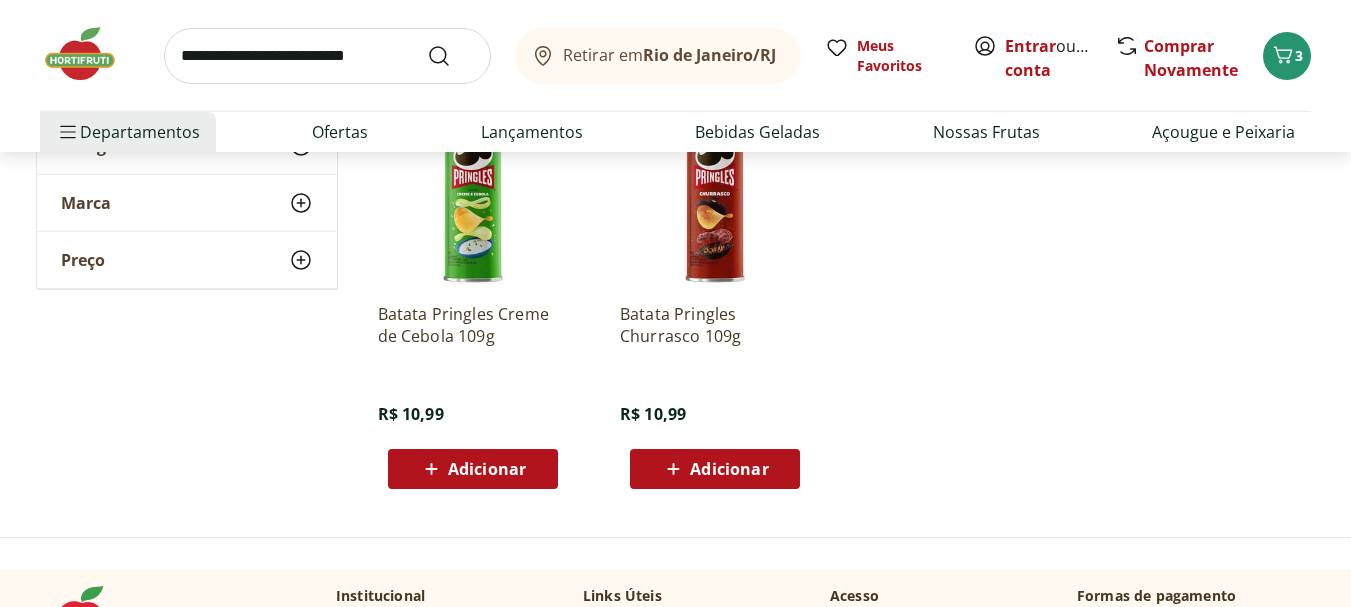 click at bounding box center (90, 54) 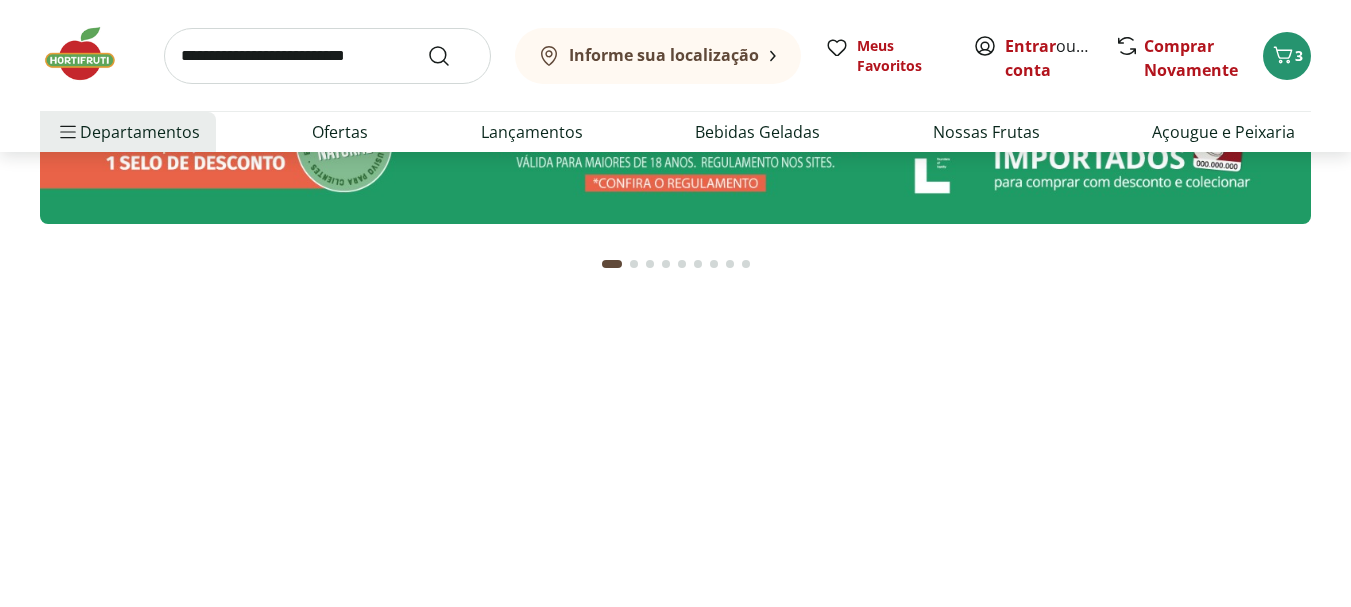 scroll, scrollTop: 0, scrollLeft: 0, axis: both 